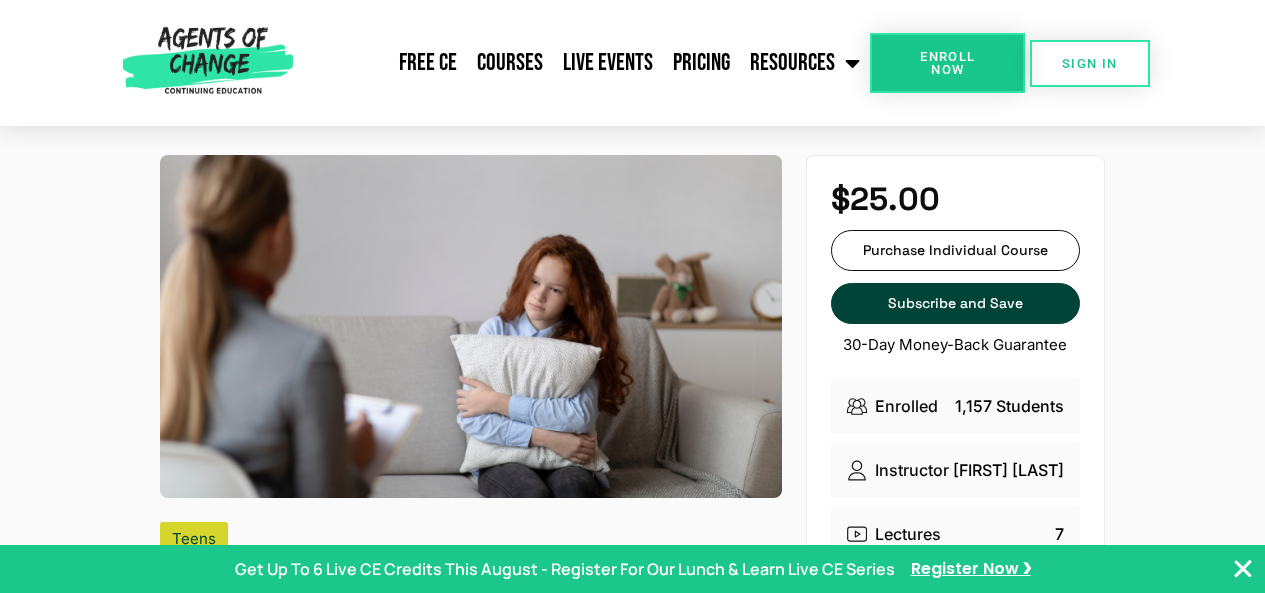 scroll, scrollTop: 0, scrollLeft: 0, axis: both 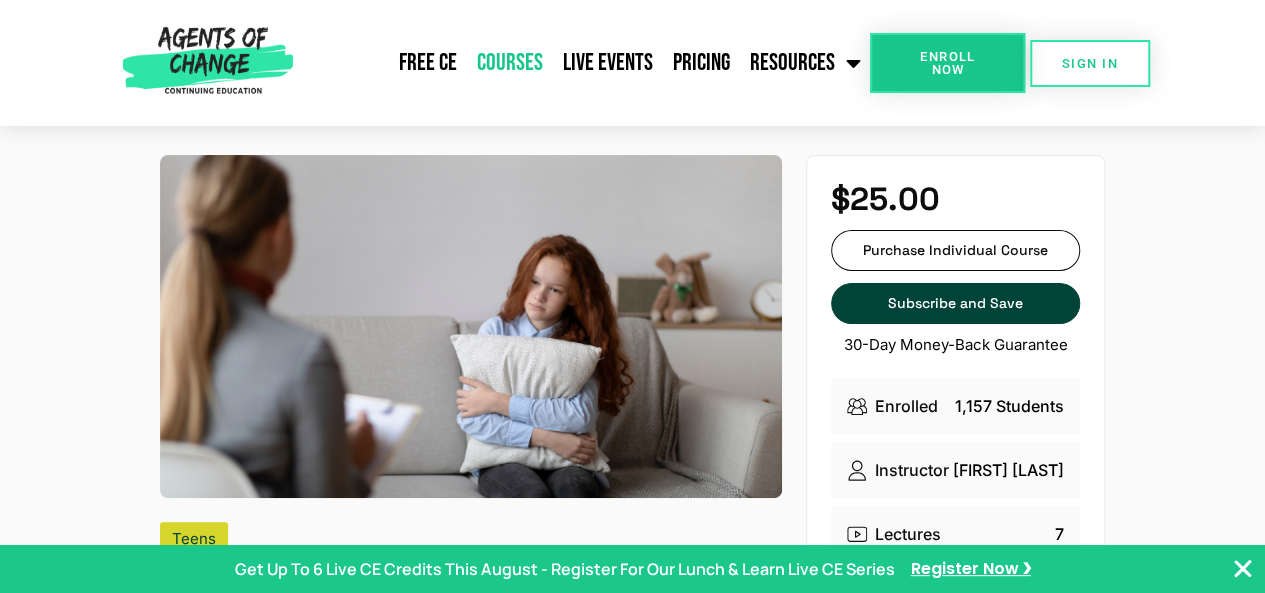 click on "Courses" 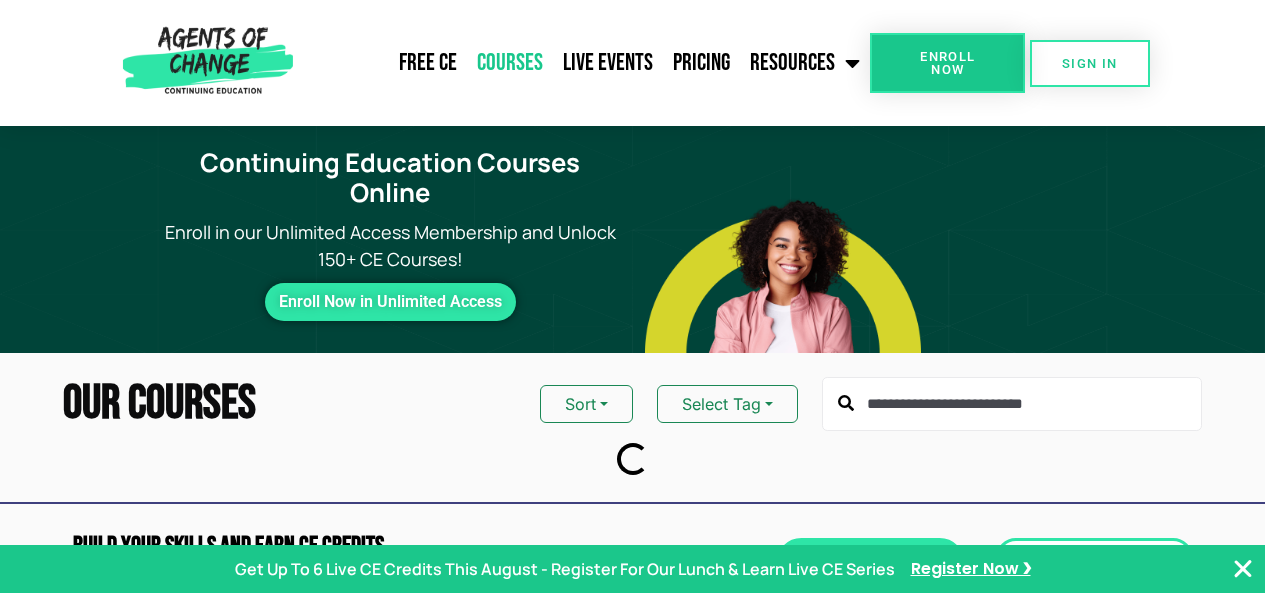 scroll, scrollTop: 66, scrollLeft: 0, axis: vertical 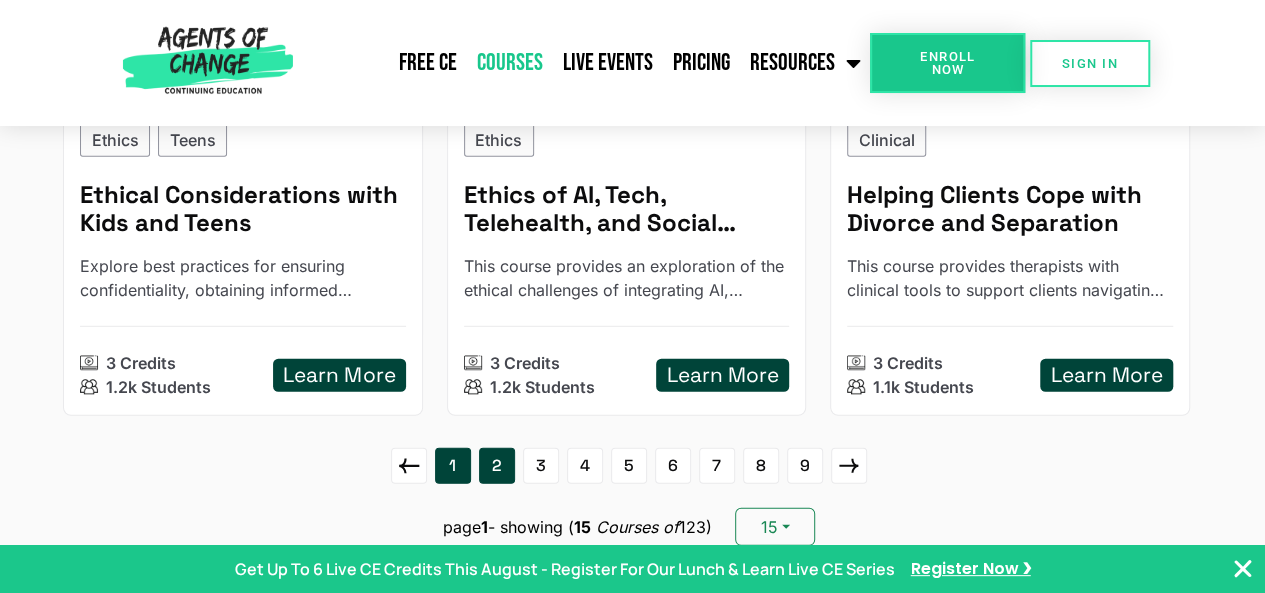click on "2" at bounding box center (497, 466) 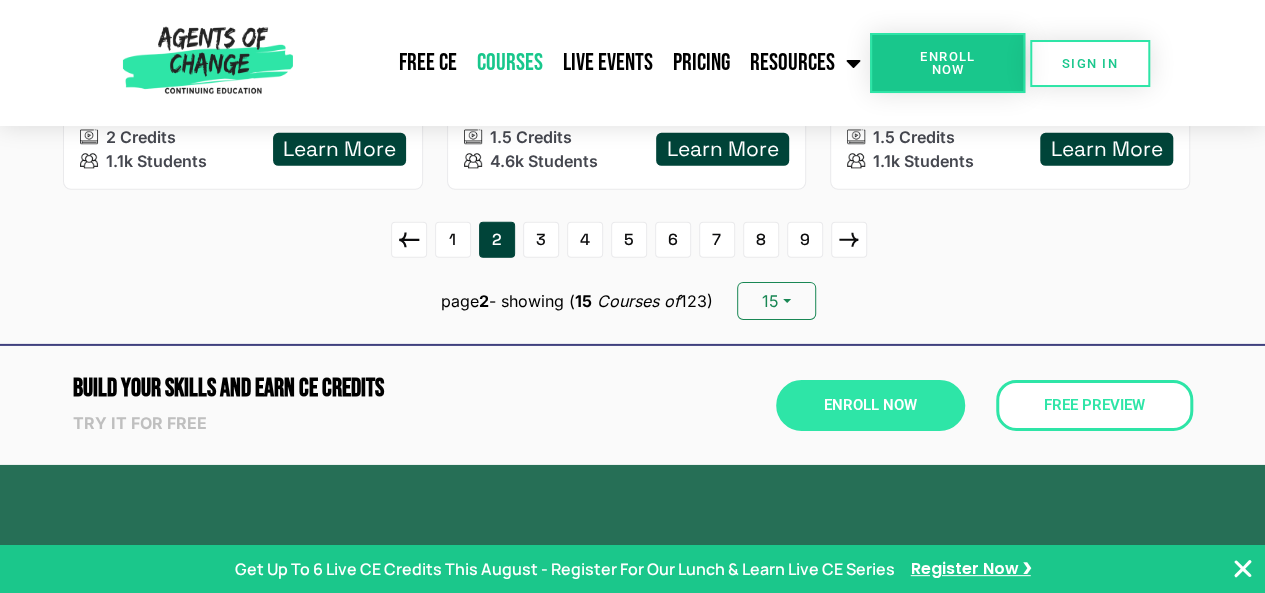 scroll, scrollTop: 3055, scrollLeft: 0, axis: vertical 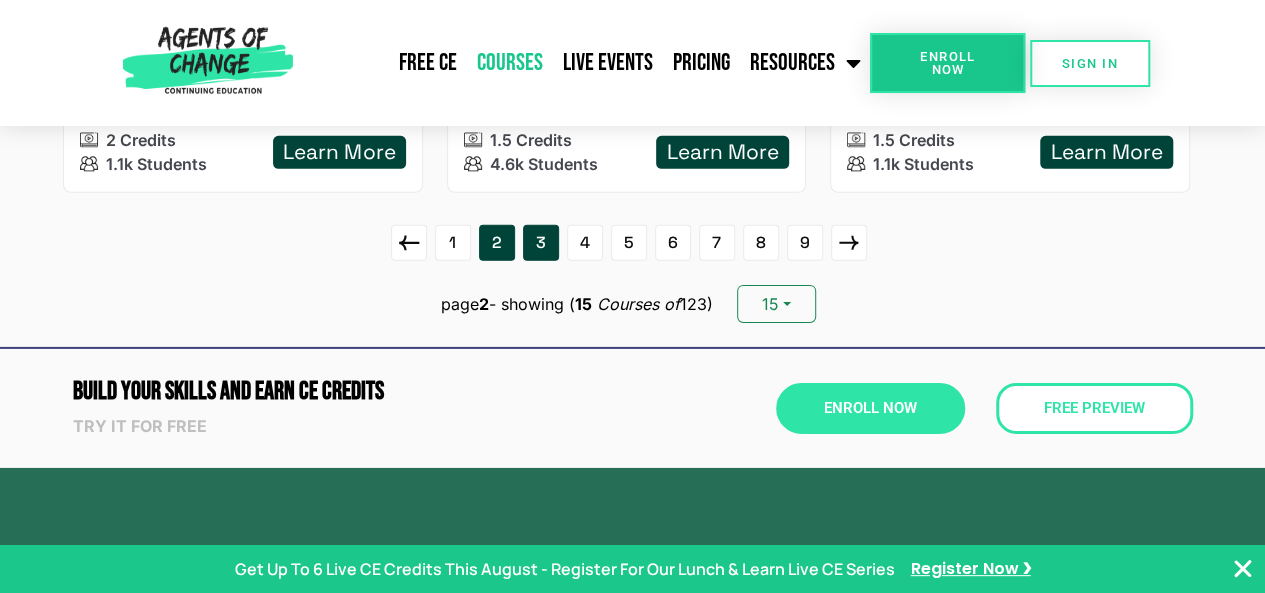 click on "3" at bounding box center [541, 243] 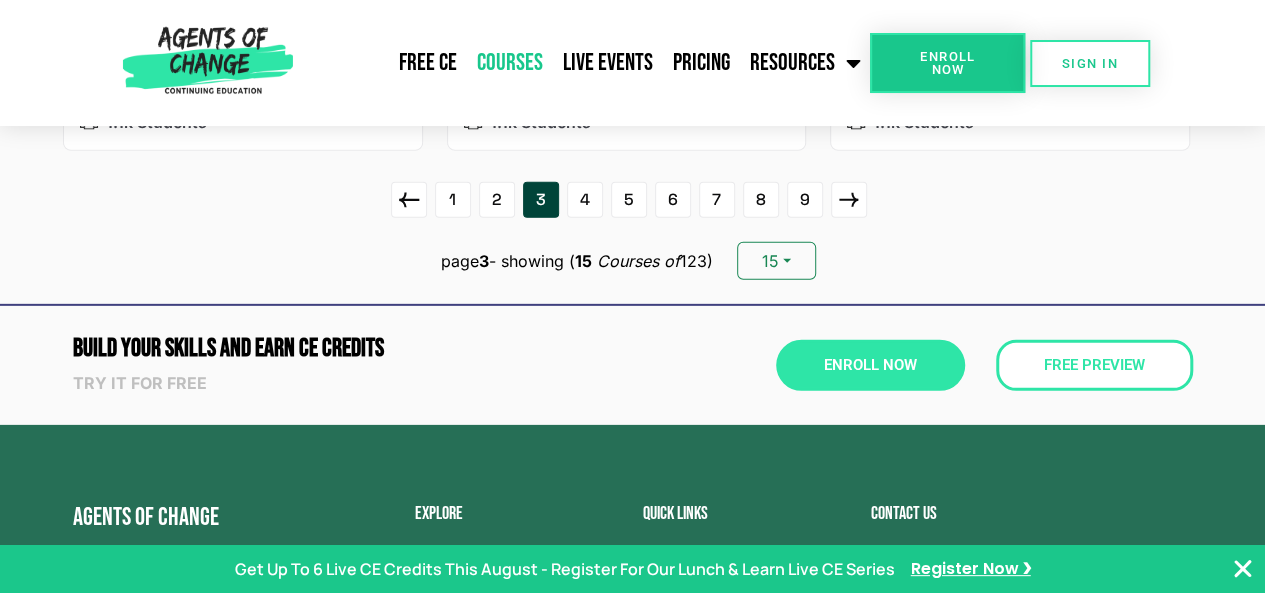 scroll, scrollTop: 2908, scrollLeft: 0, axis: vertical 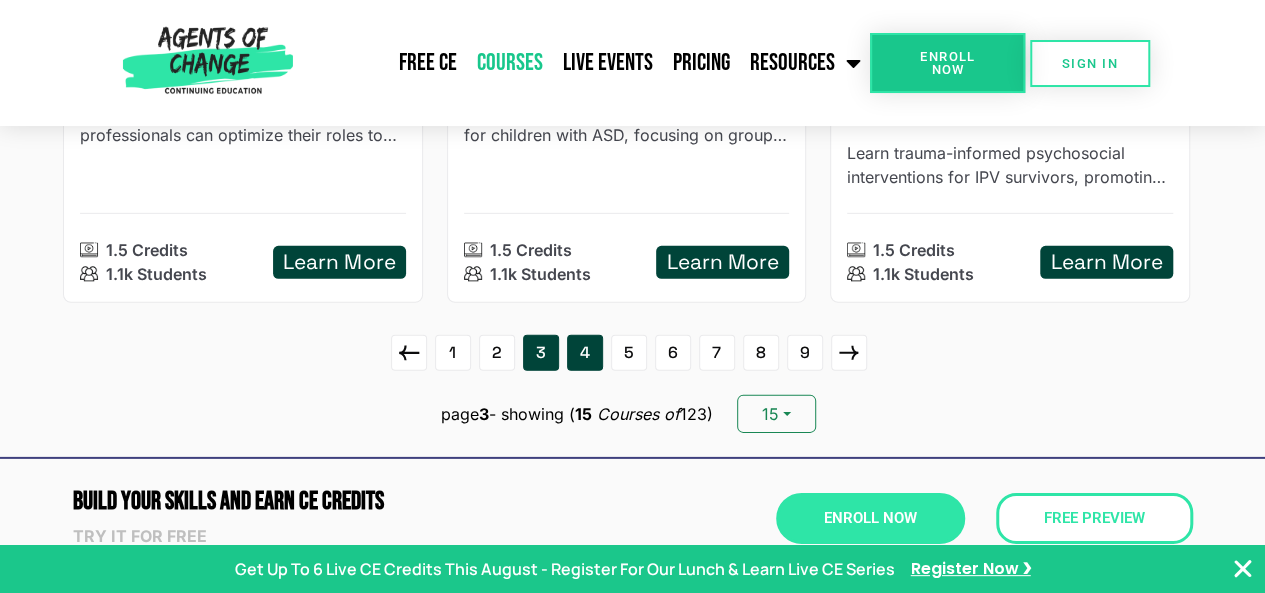 click on "4" at bounding box center (585, 353) 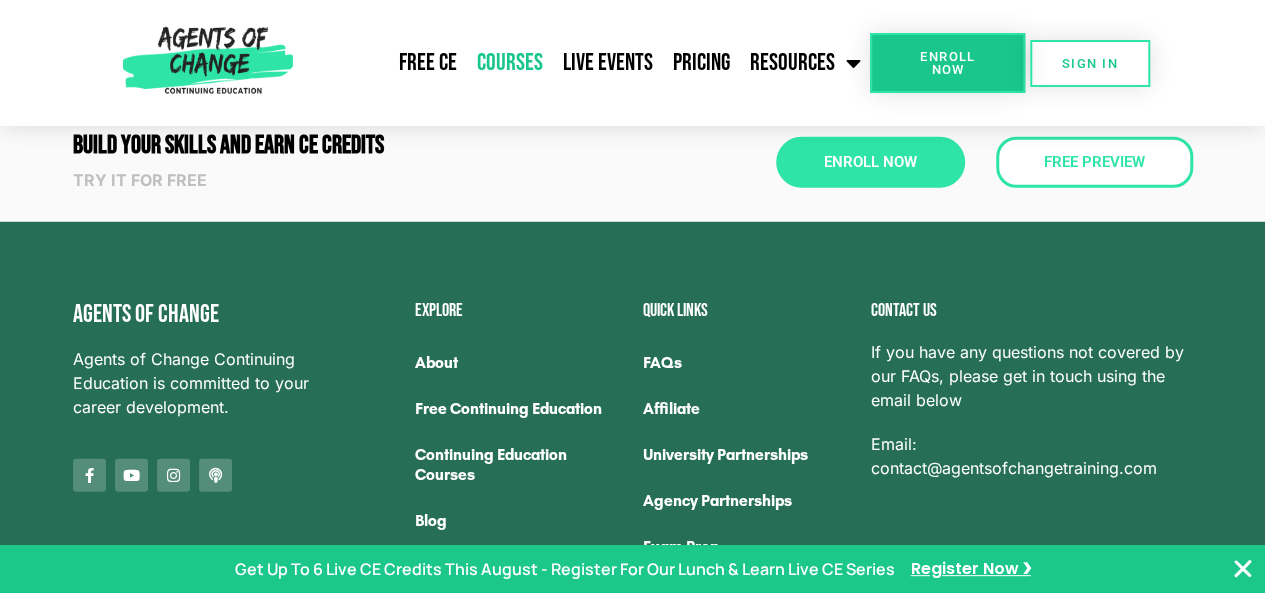 scroll, scrollTop: 2706, scrollLeft: 0, axis: vertical 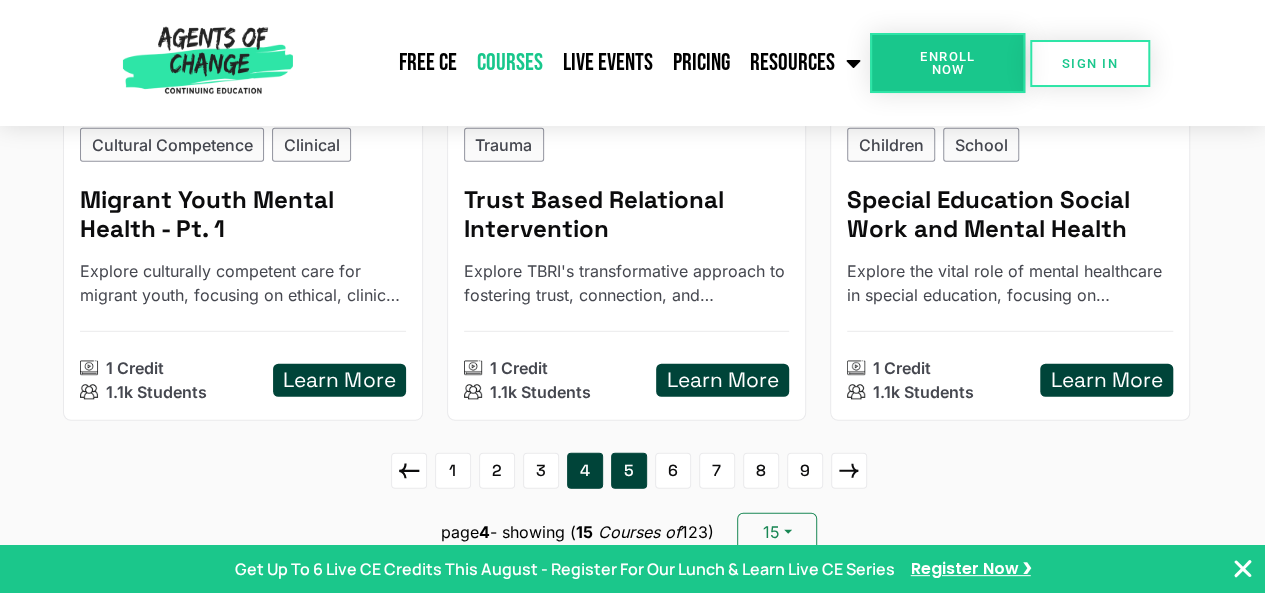 click on "5" at bounding box center (629, 471) 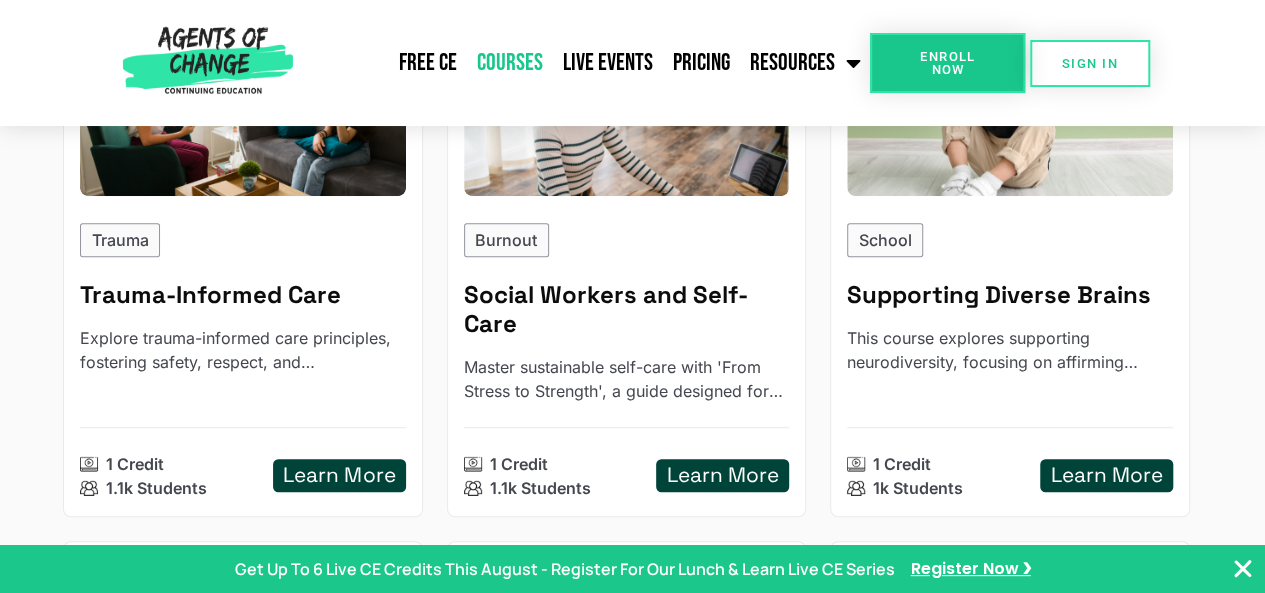 scroll, scrollTop: 445, scrollLeft: 0, axis: vertical 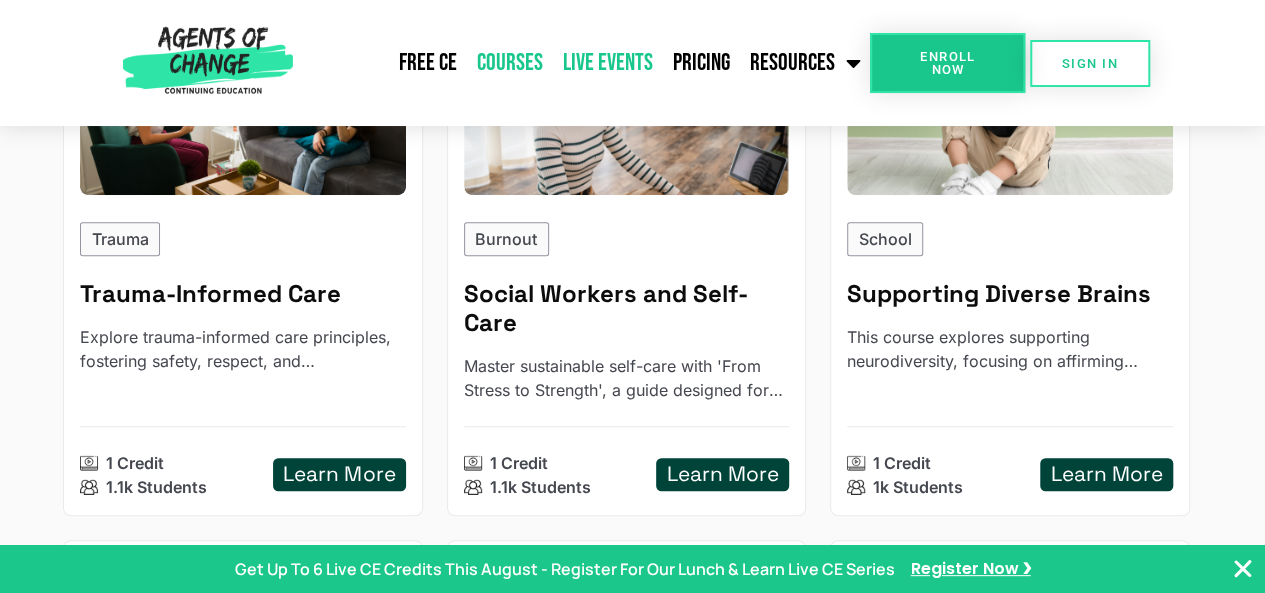 click on "Live Events" 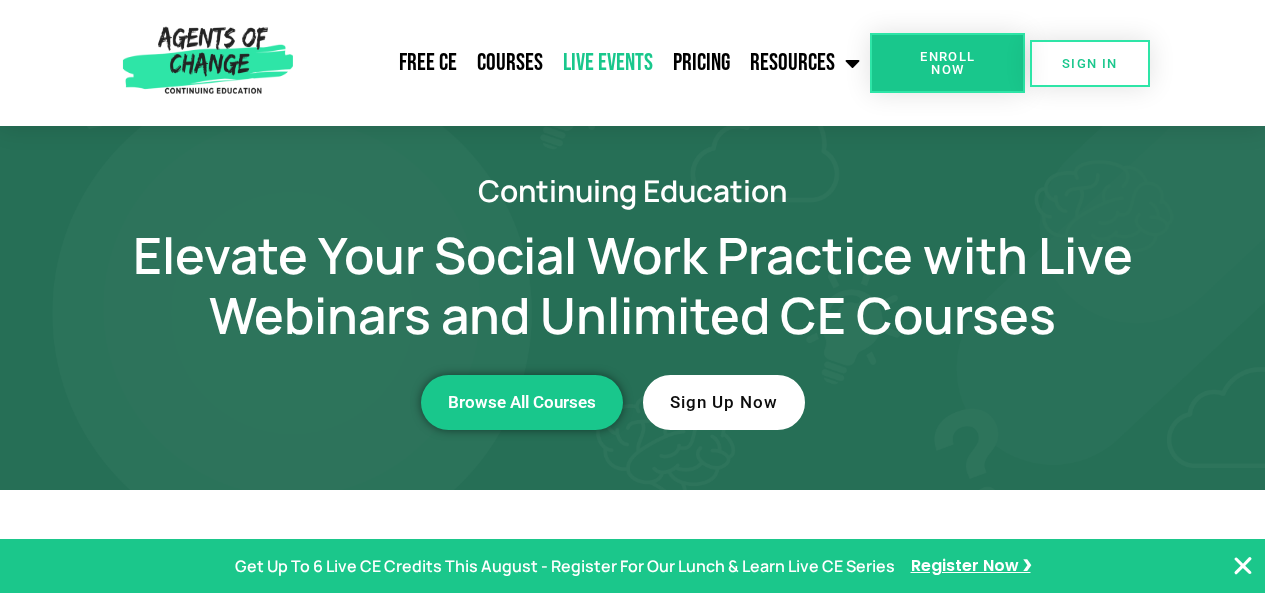 scroll, scrollTop: 0, scrollLeft: 0, axis: both 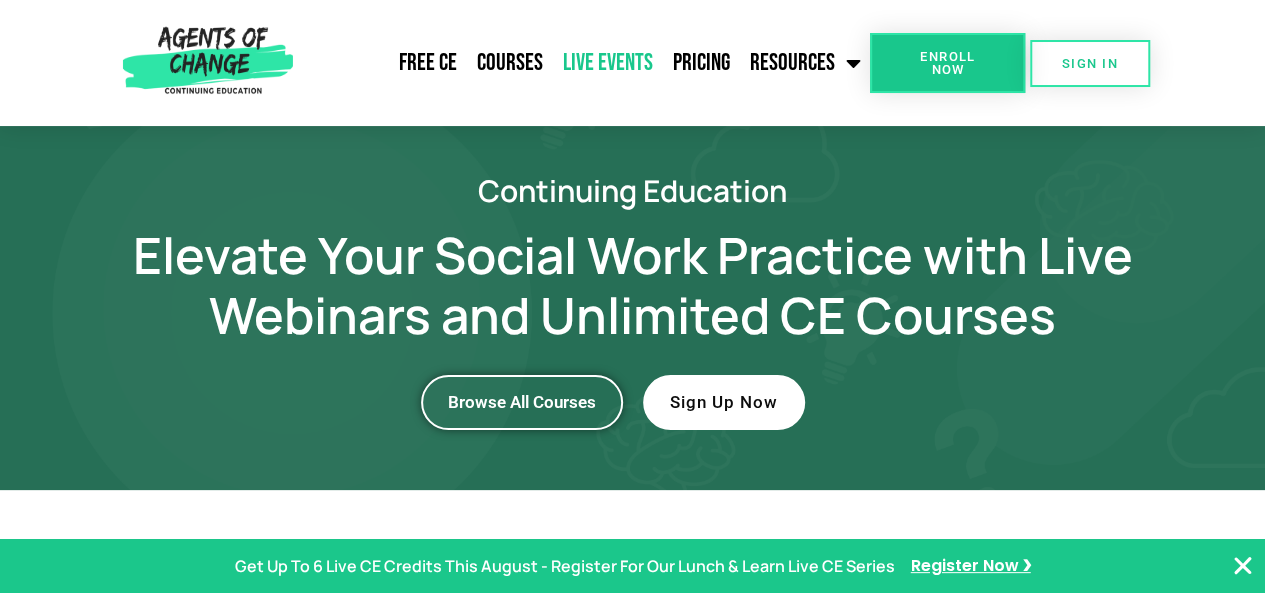 click on "Browse All Courses" at bounding box center [522, 402] 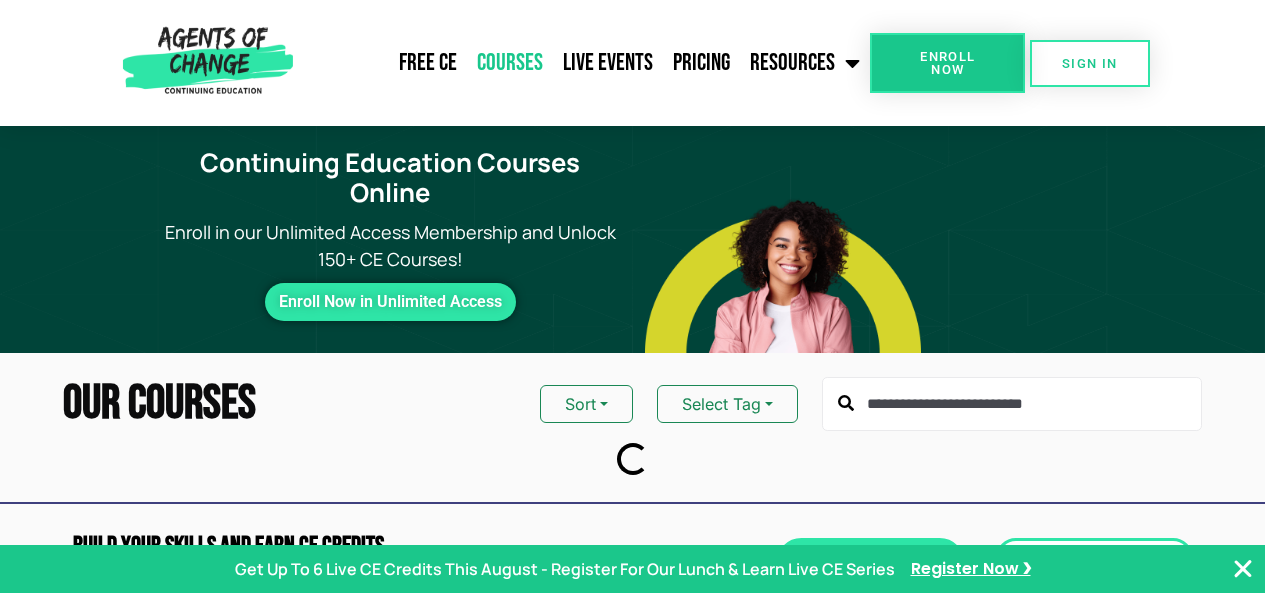 scroll, scrollTop: 0, scrollLeft: 0, axis: both 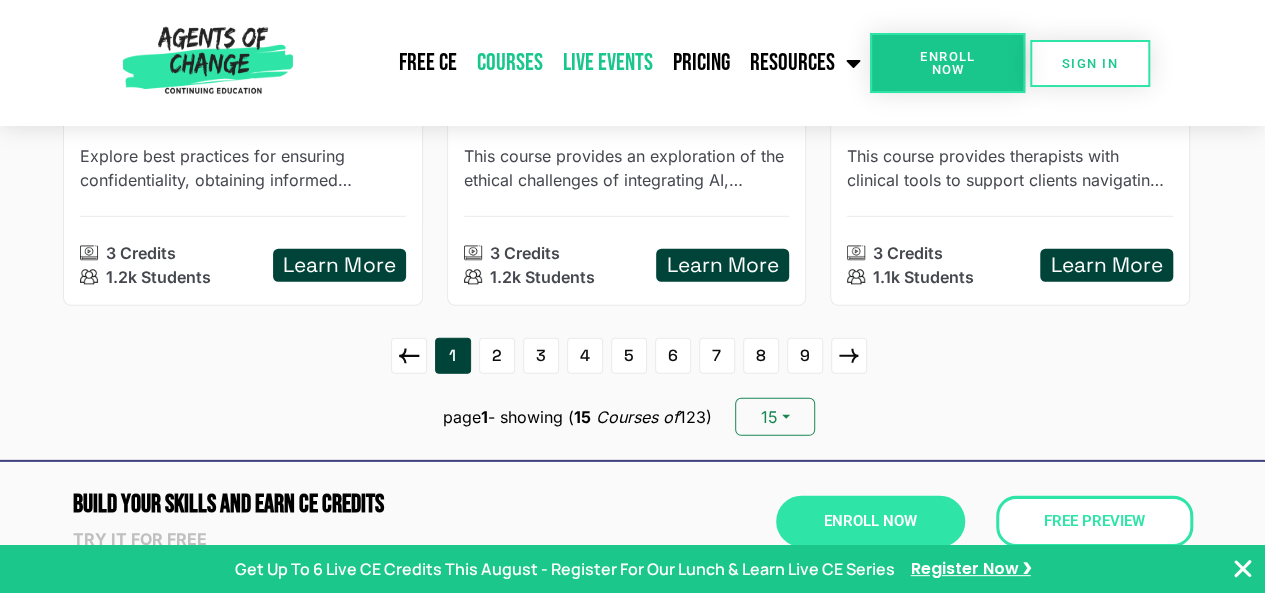 click on "Live Events" 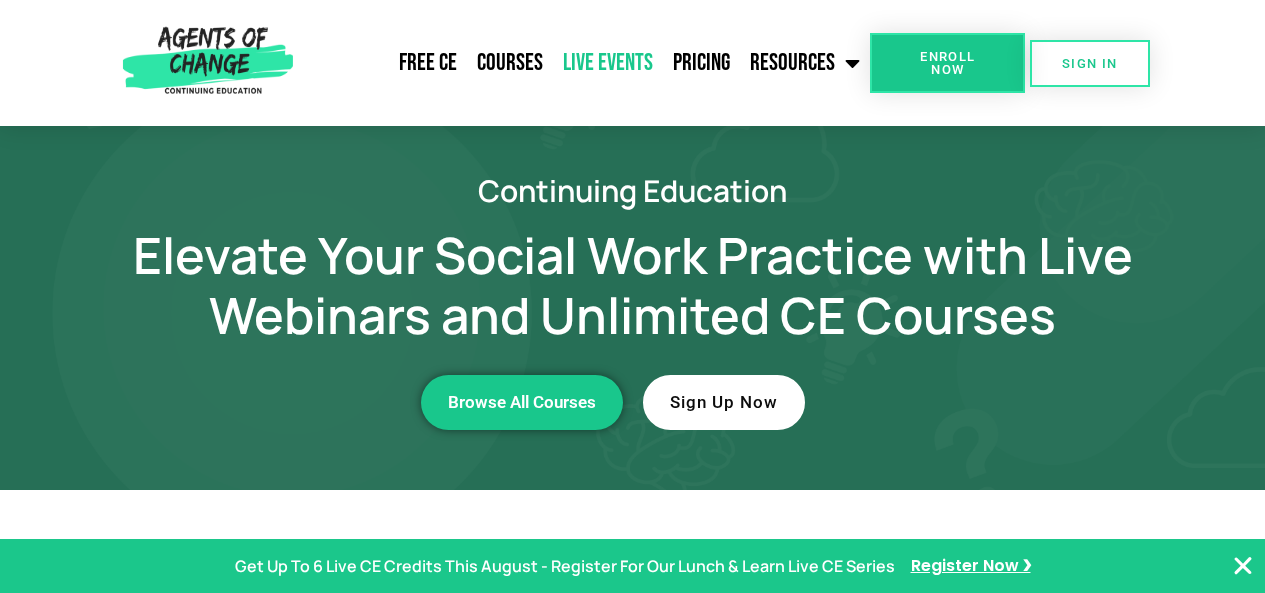 scroll, scrollTop: 0, scrollLeft: 0, axis: both 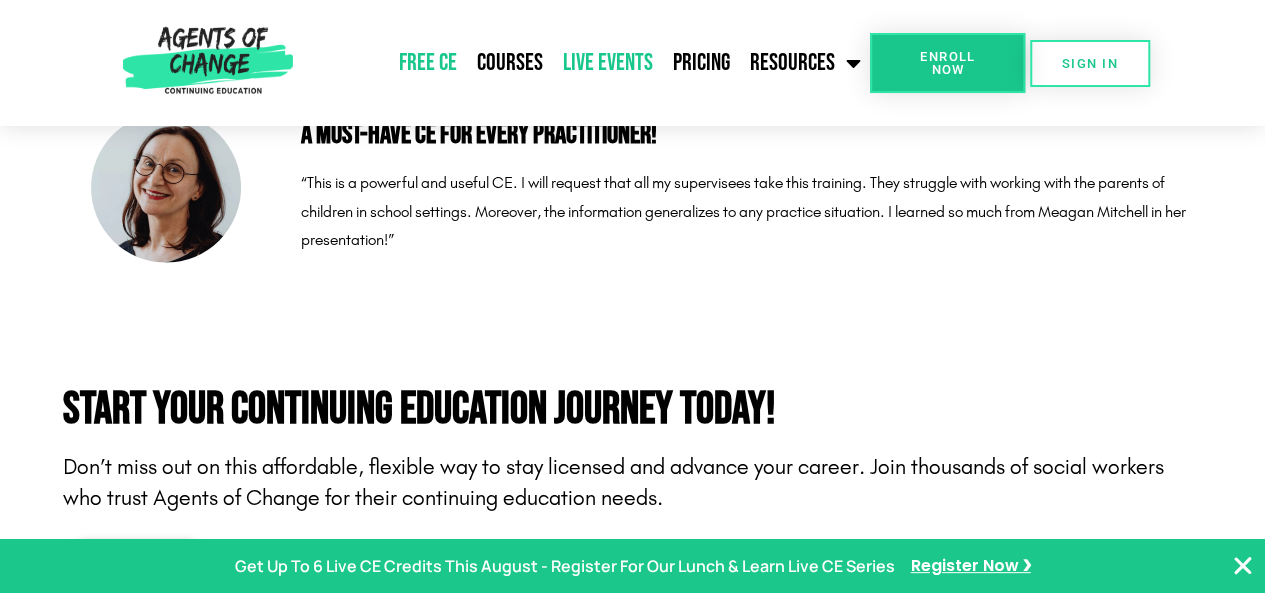 click on "Free CE" 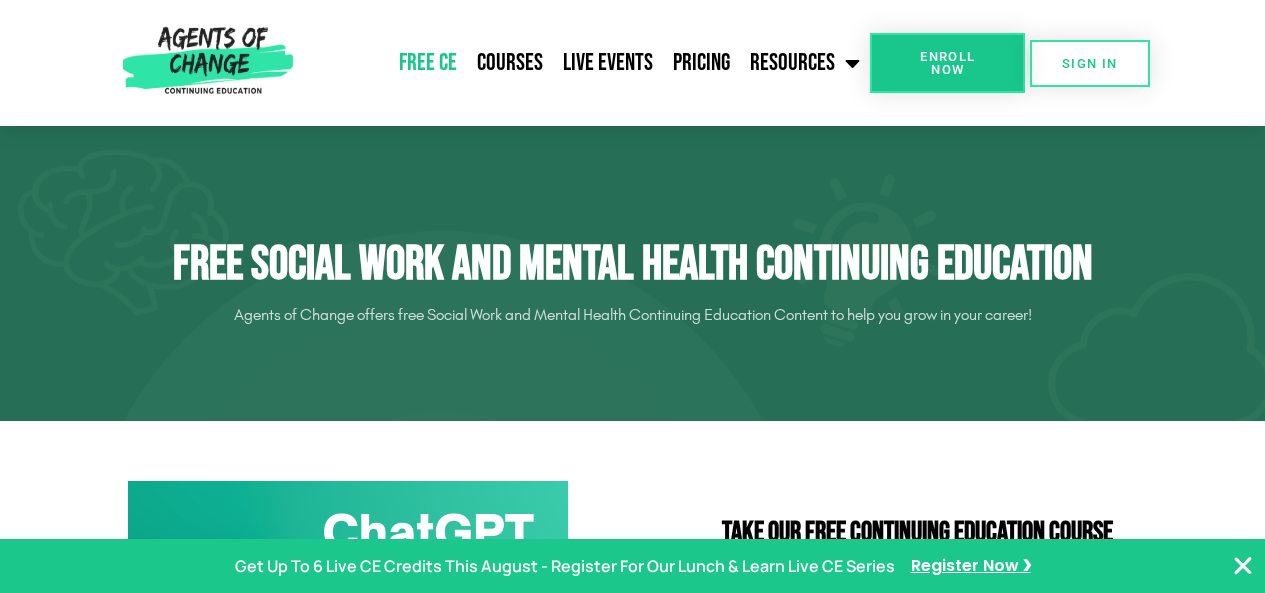scroll, scrollTop: 418, scrollLeft: 0, axis: vertical 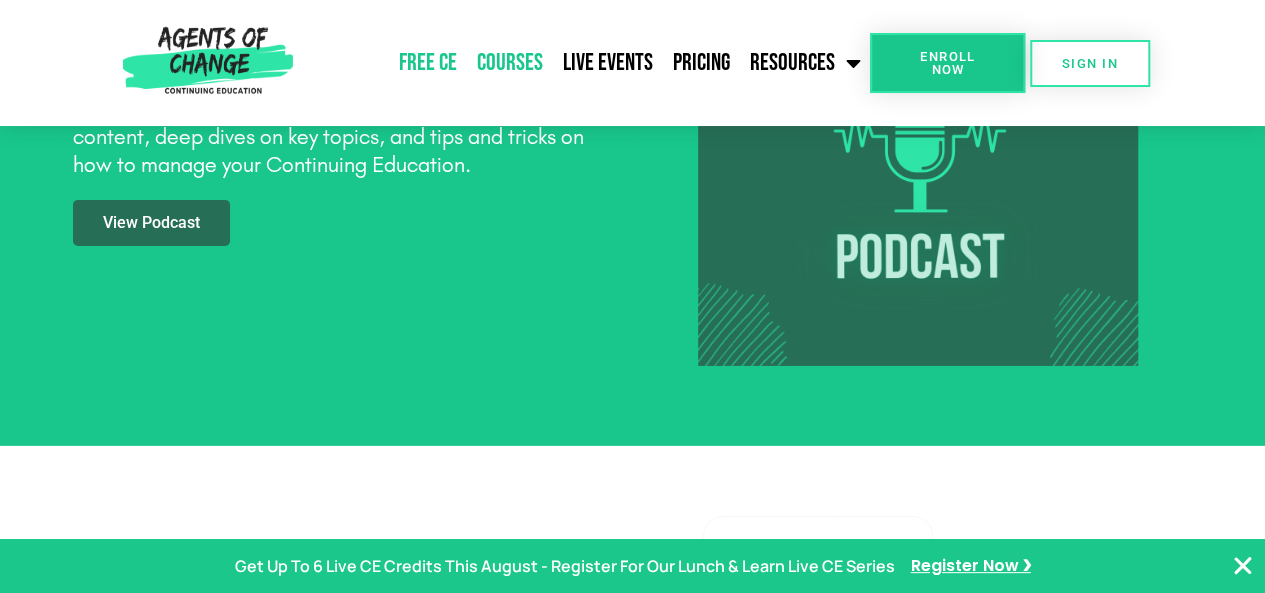 click on "Courses" 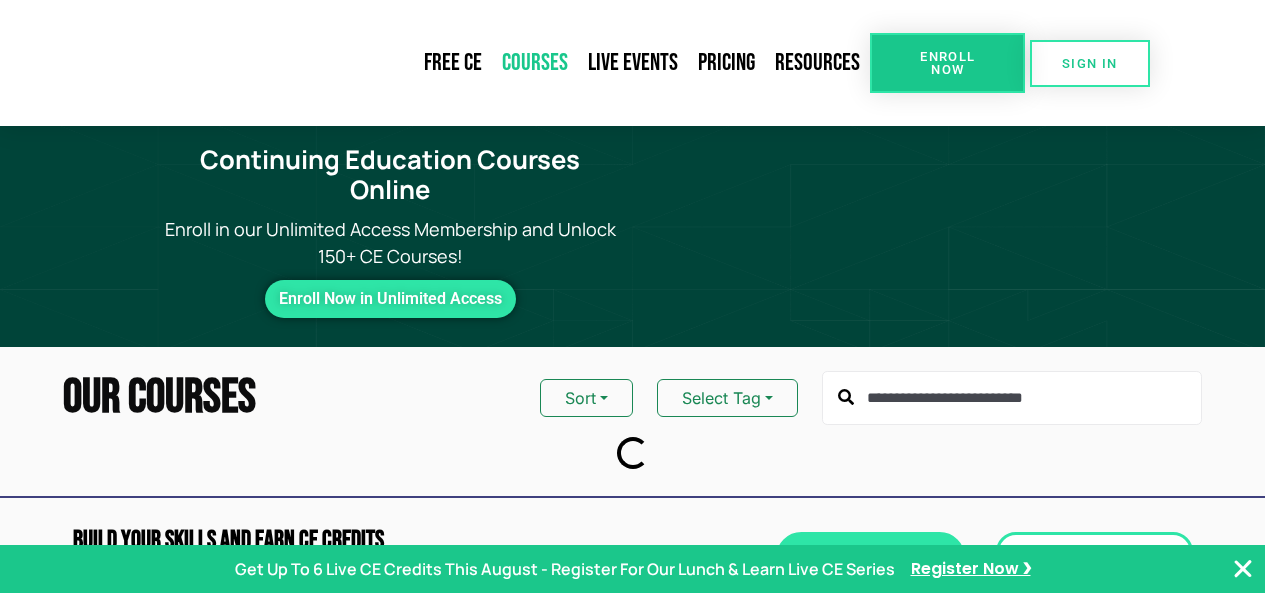 scroll, scrollTop: 0, scrollLeft: 0, axis: both 